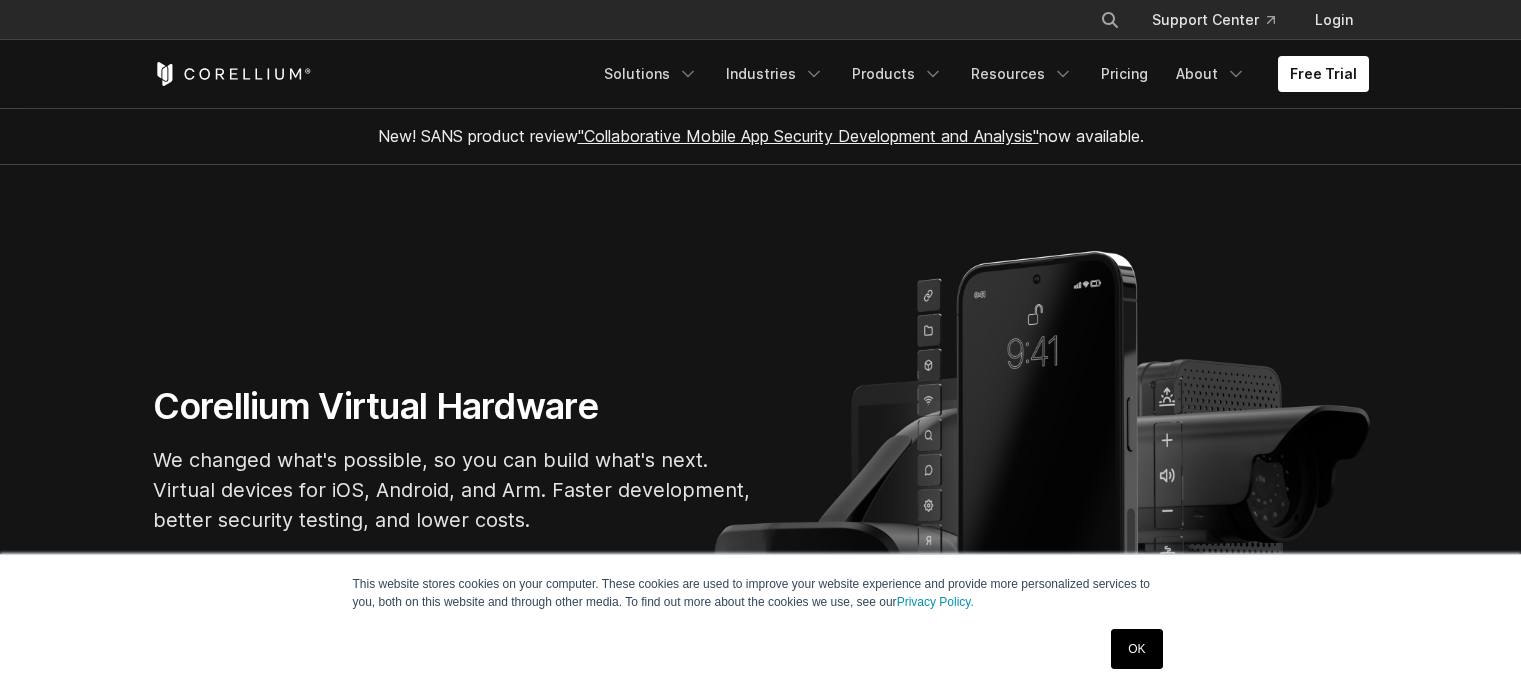 scroll, scrollTop: 0, scrollLeft: 0, axis: both 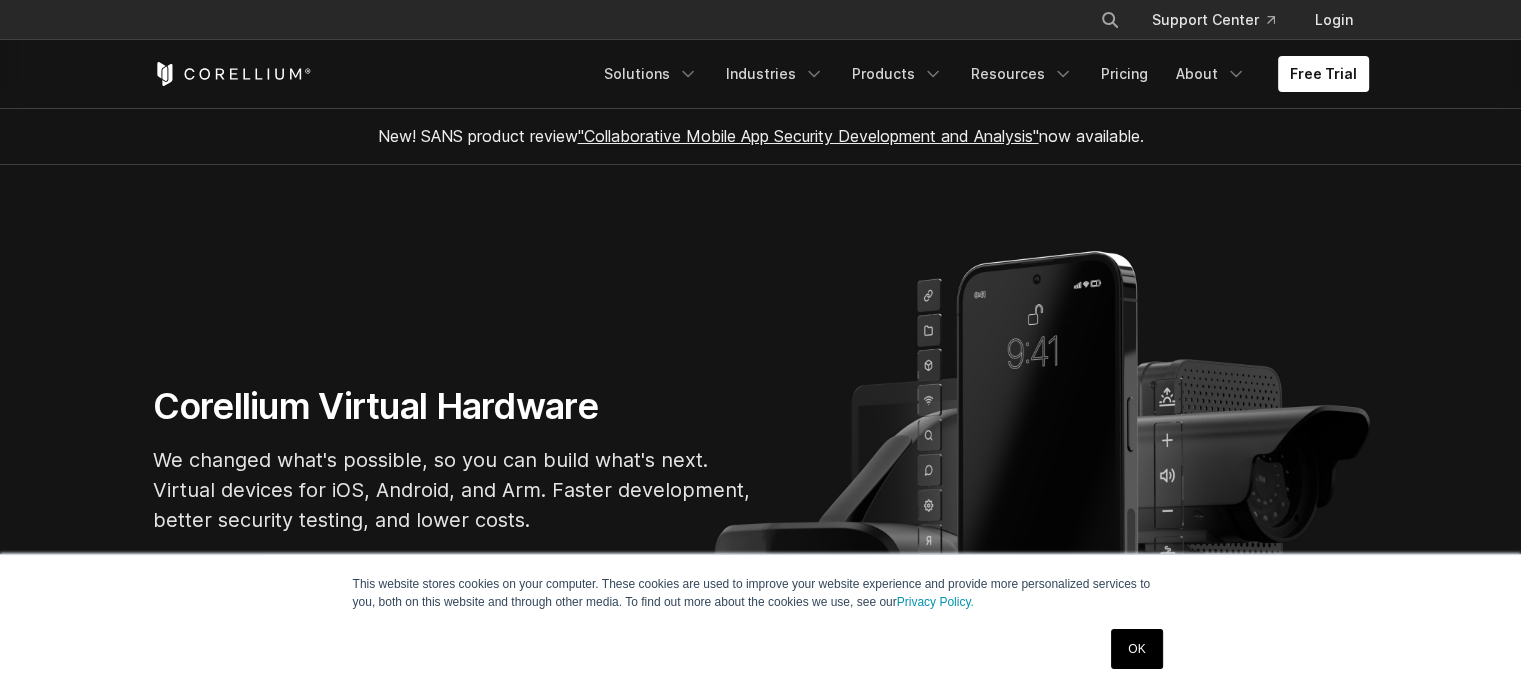 click on "OK" at bounding box center (1136, 649) 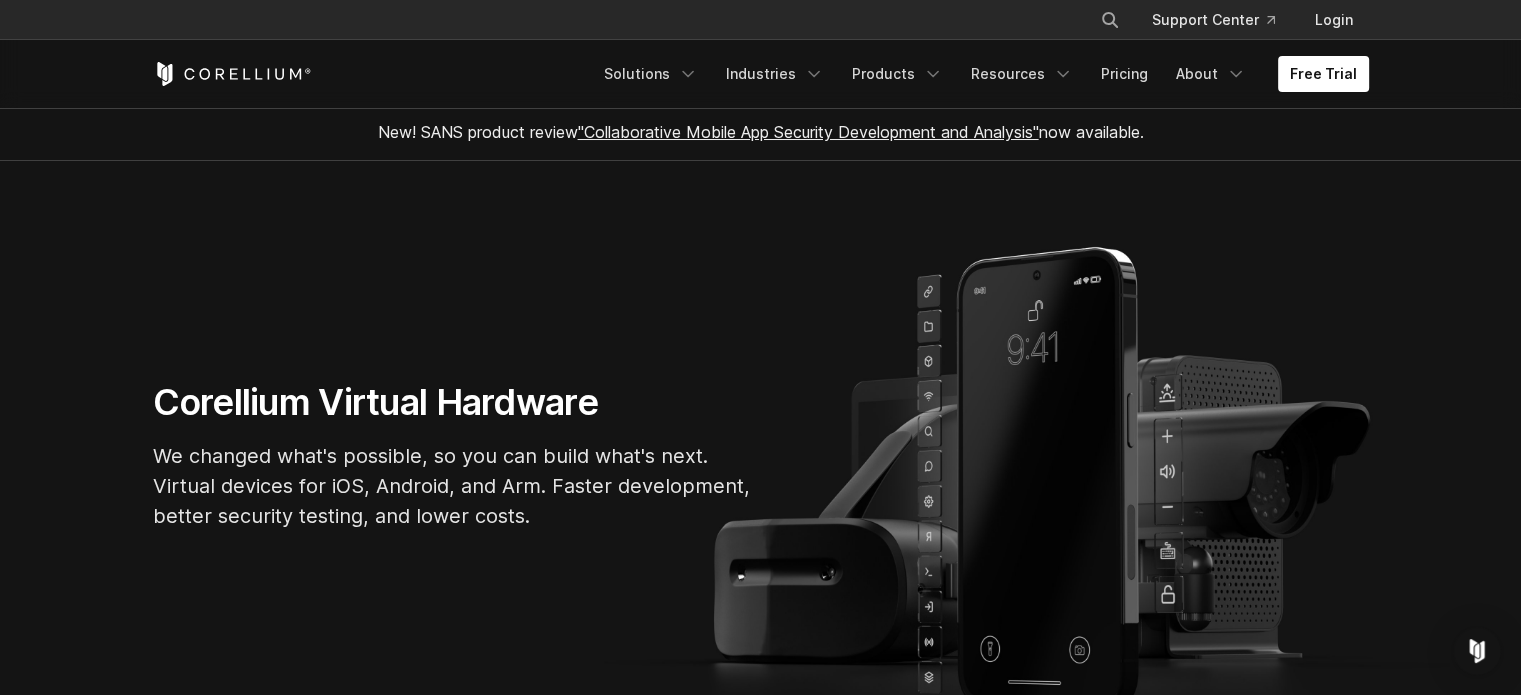 scroll, scrollTop: 0, scrollLeft: 0, axis: both 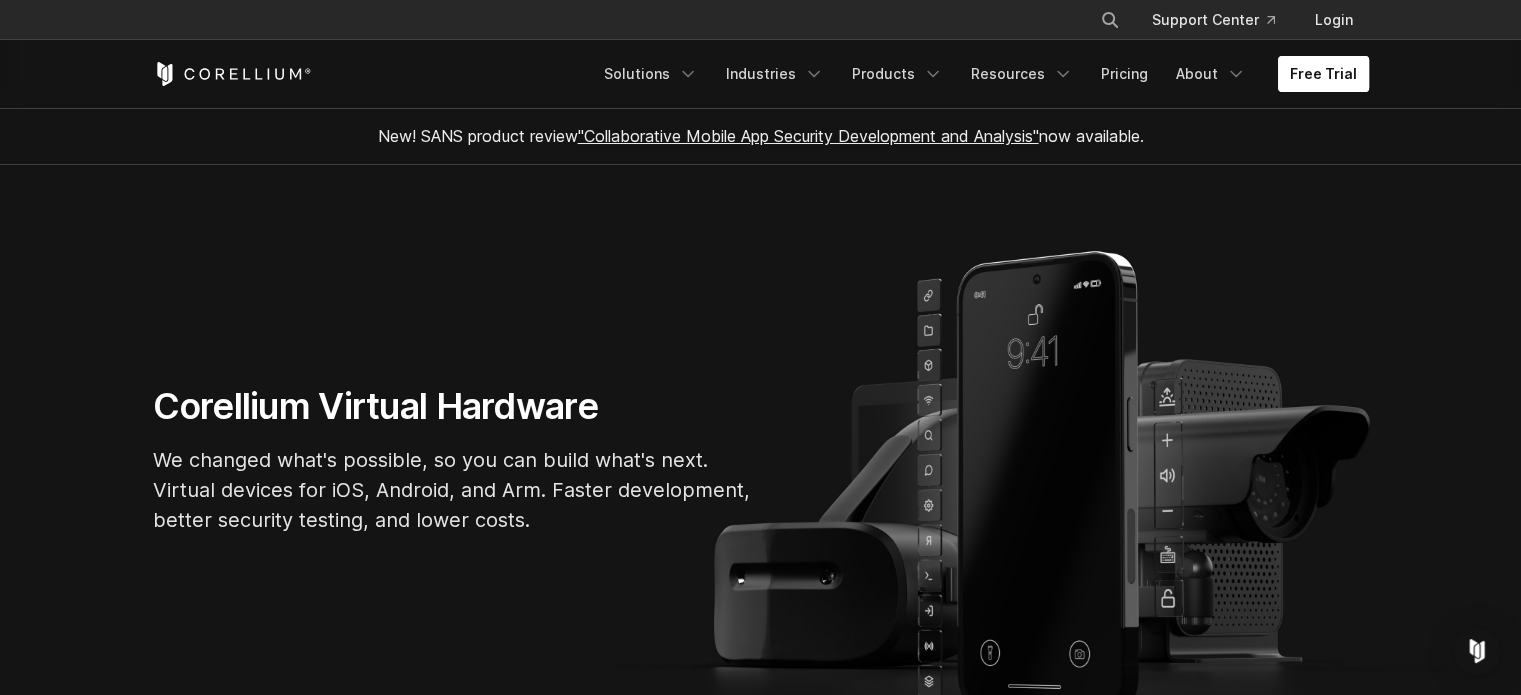 click on "Free Trial" at bounding box center (1323, 74) 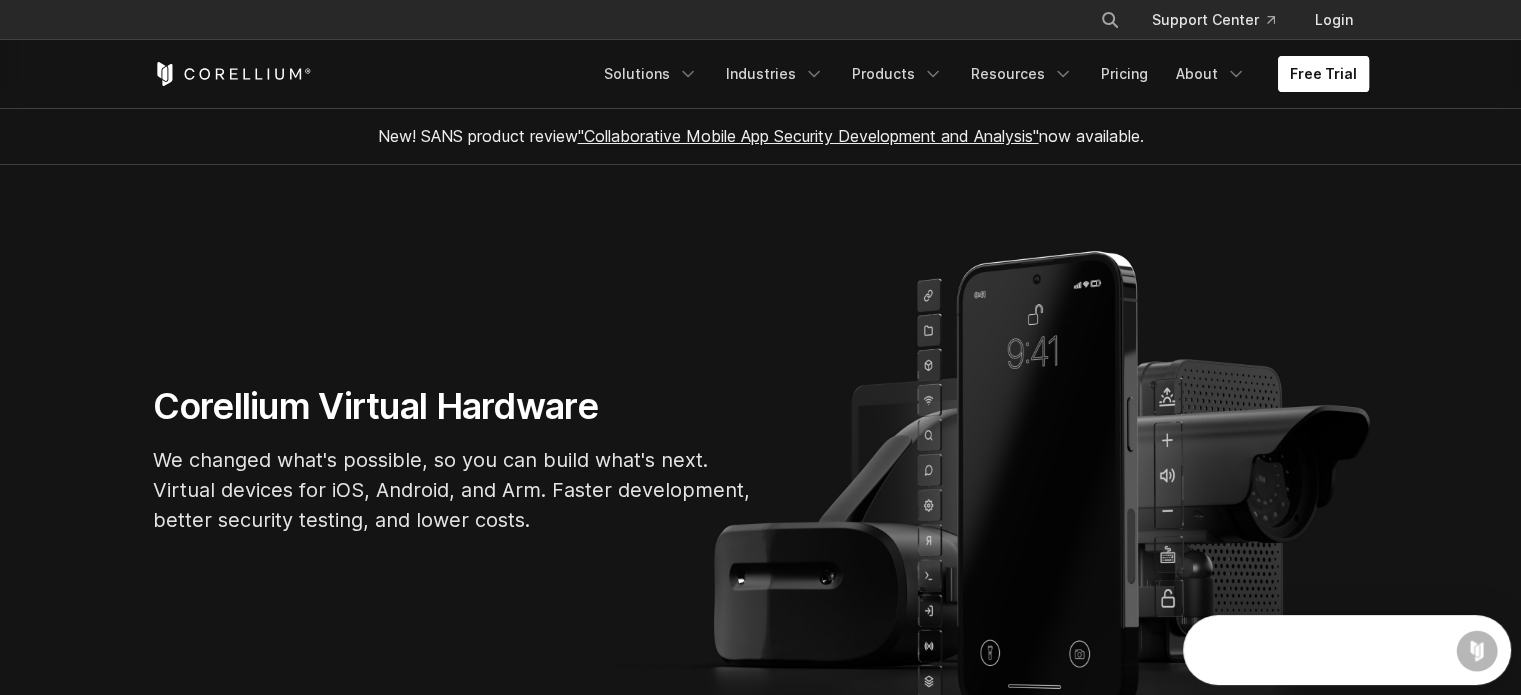 scroll, scrollTop: 0, scrollLeft: 0, axis: both 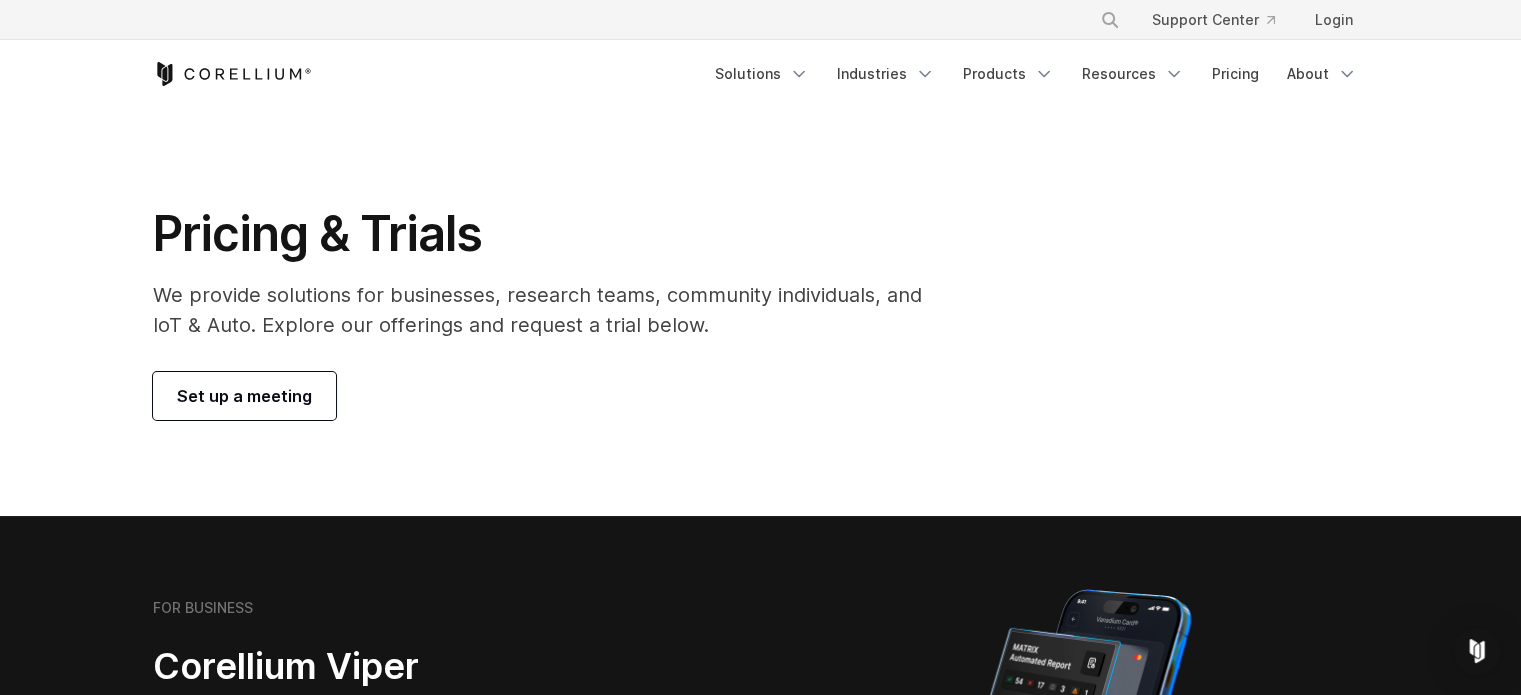 click on "Set up a meeting" at bounding box center (244, 396) 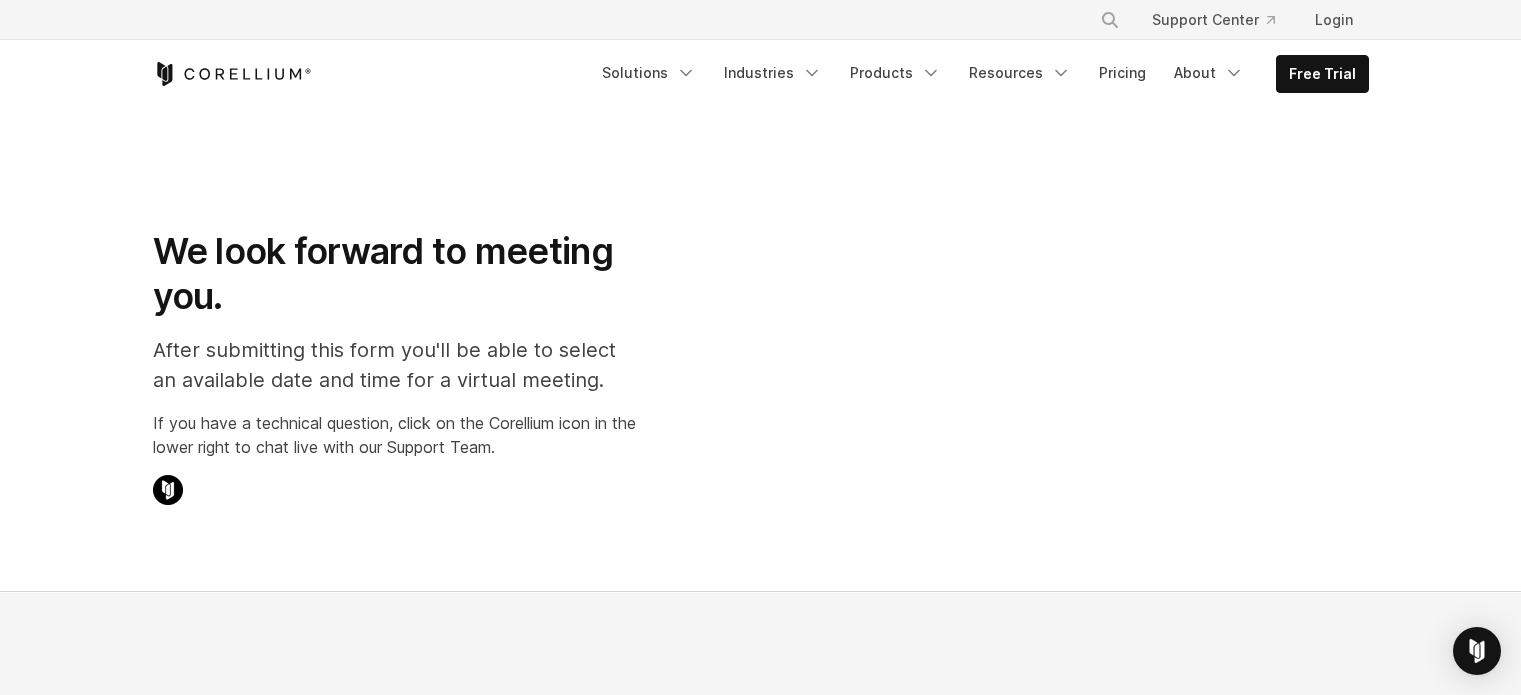 scroll, scrollTop: 0, scrollLeft: 0, axis: both 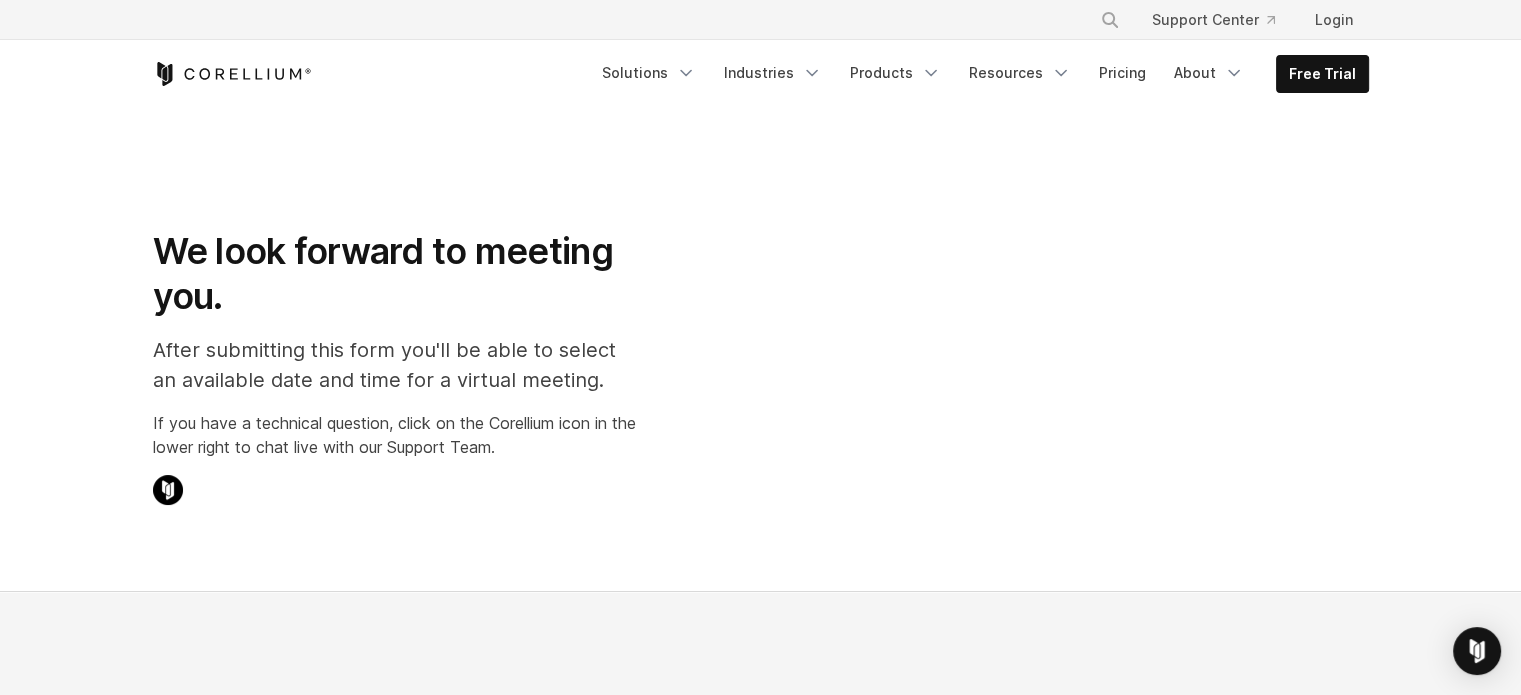 select on "**" 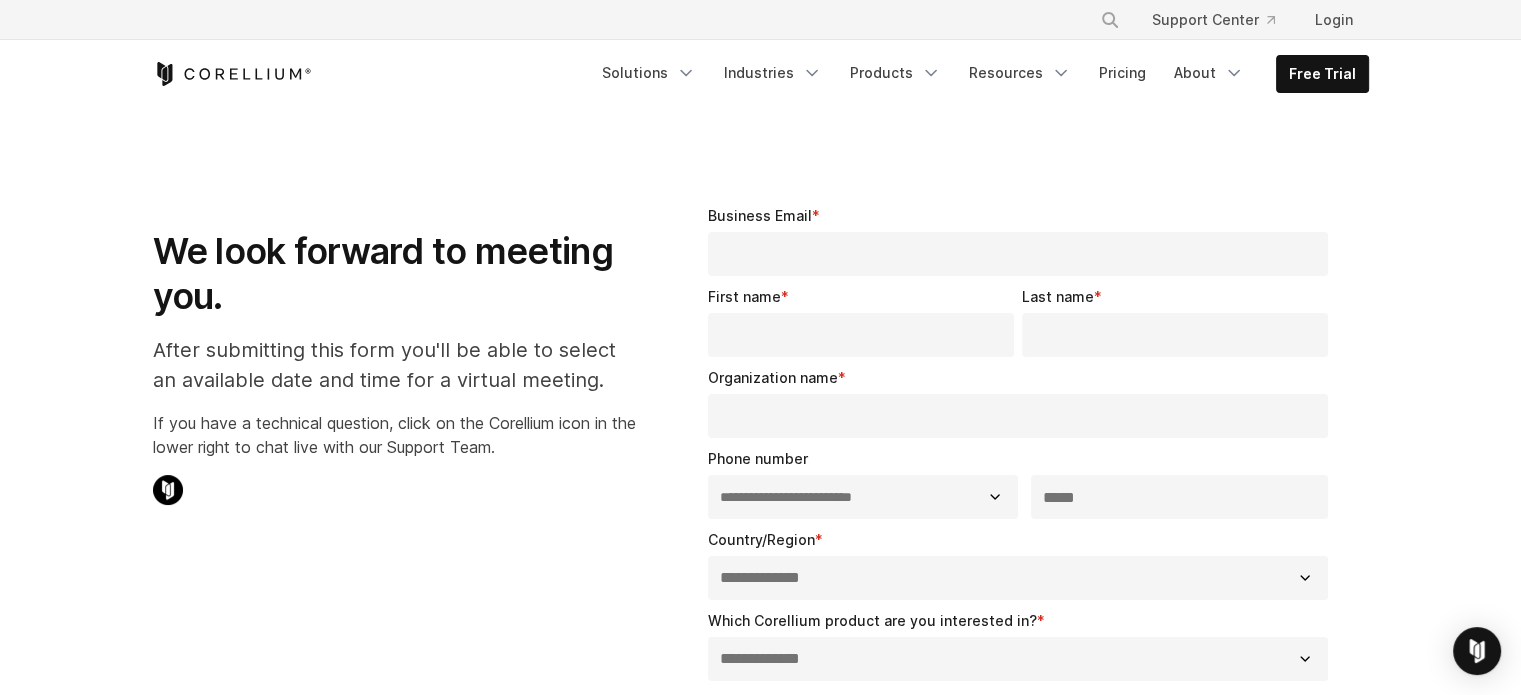 scroll, scrollTop: 0, scrollLeft: 0, axis: both 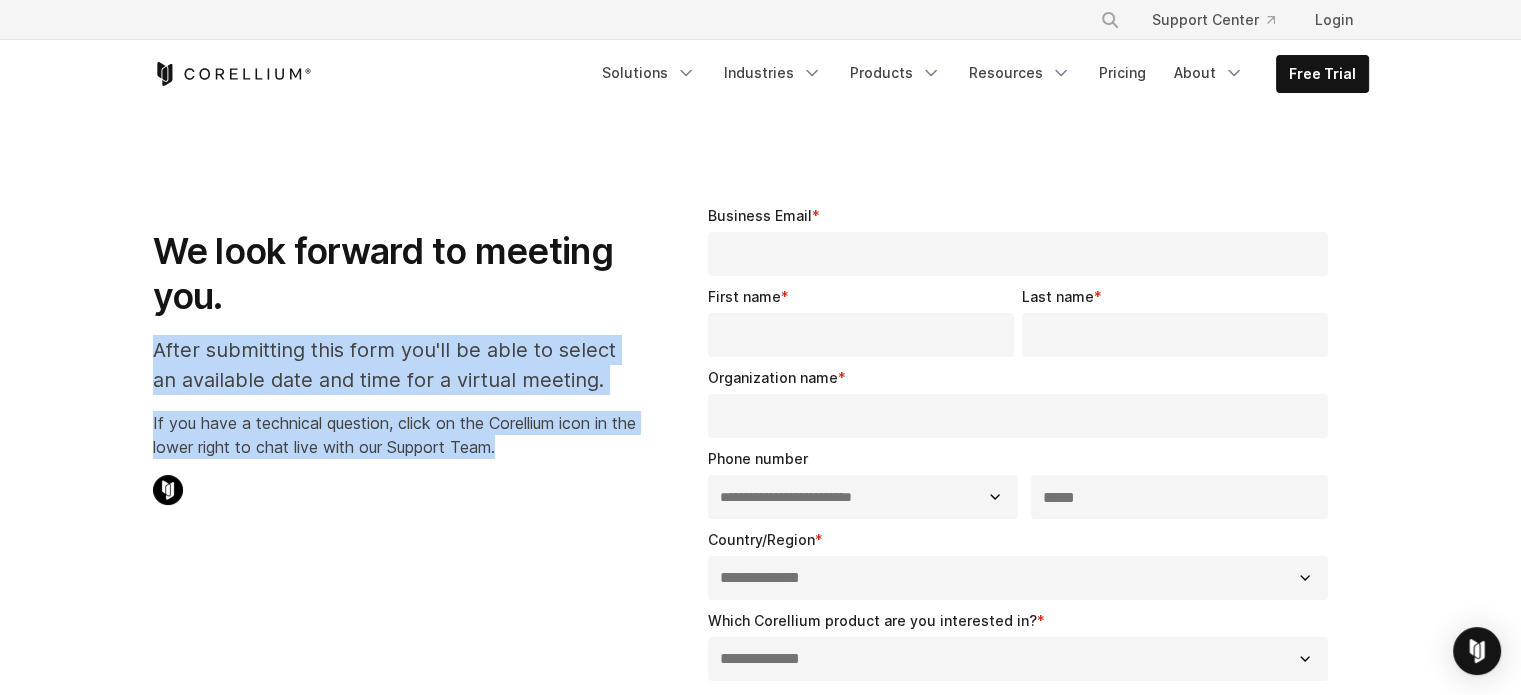 drag, startPoint x: 152, startPoint y: 357, endPoint x: 605, endPoint y: 440, distance: 460.541 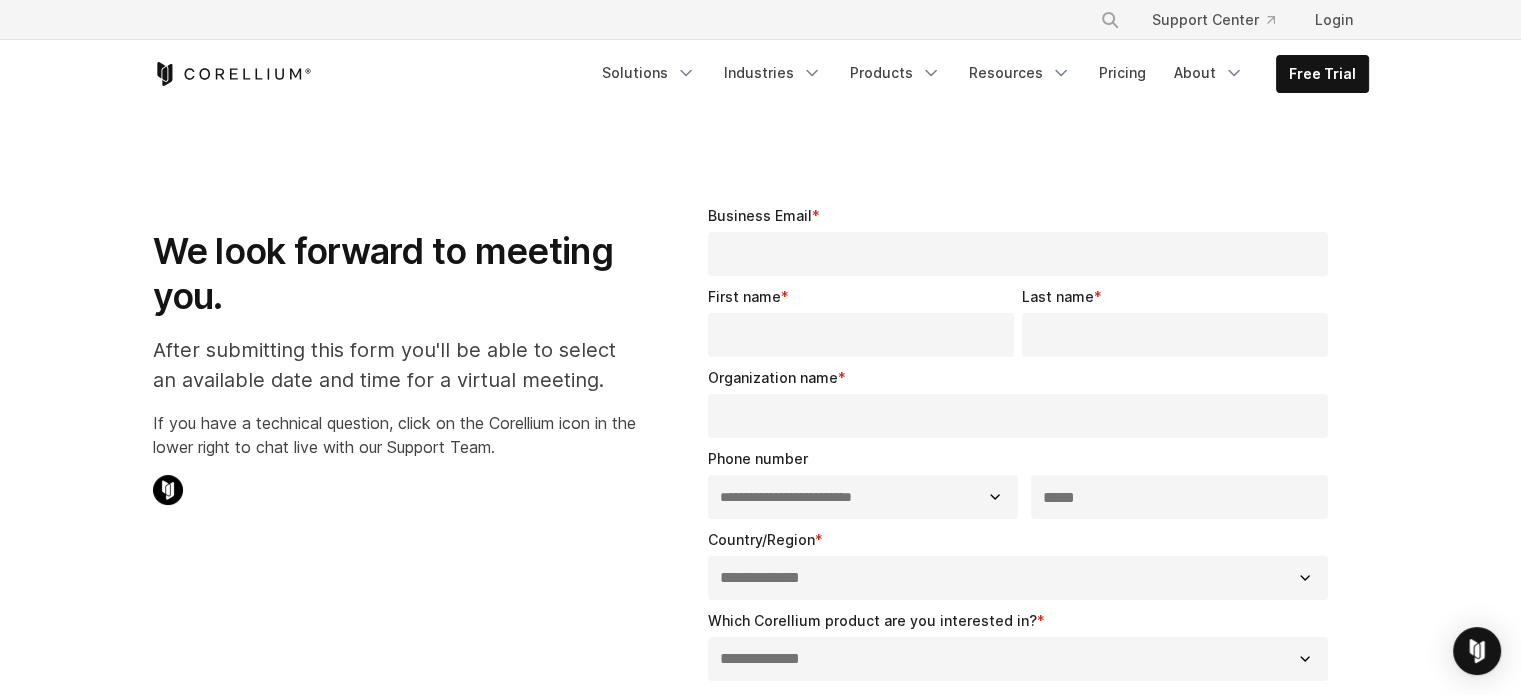 drag, startPoint x: 511, startPoint y: 546, endPoint x: 613, endPoint y: 466, distance: 129.63025 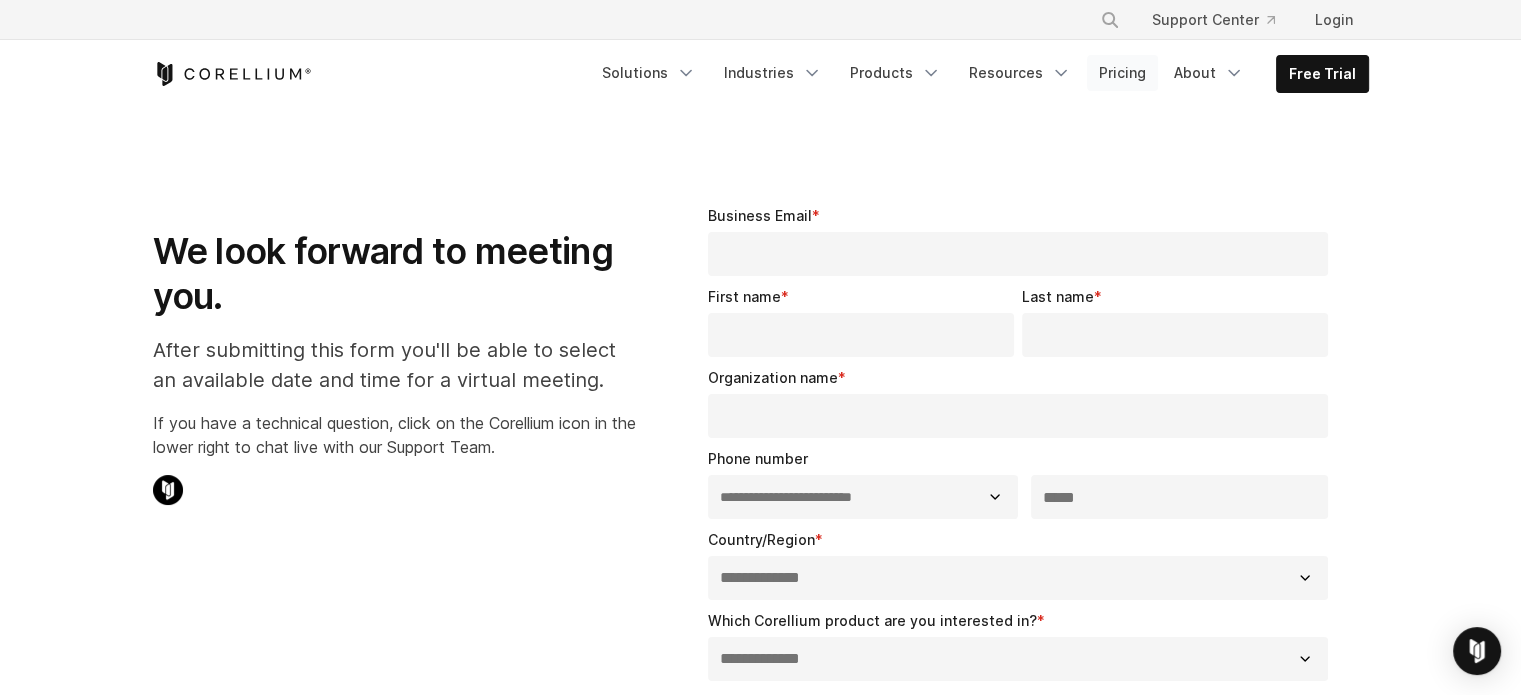 click on "Pricing" at bounding box center [1122, 73] 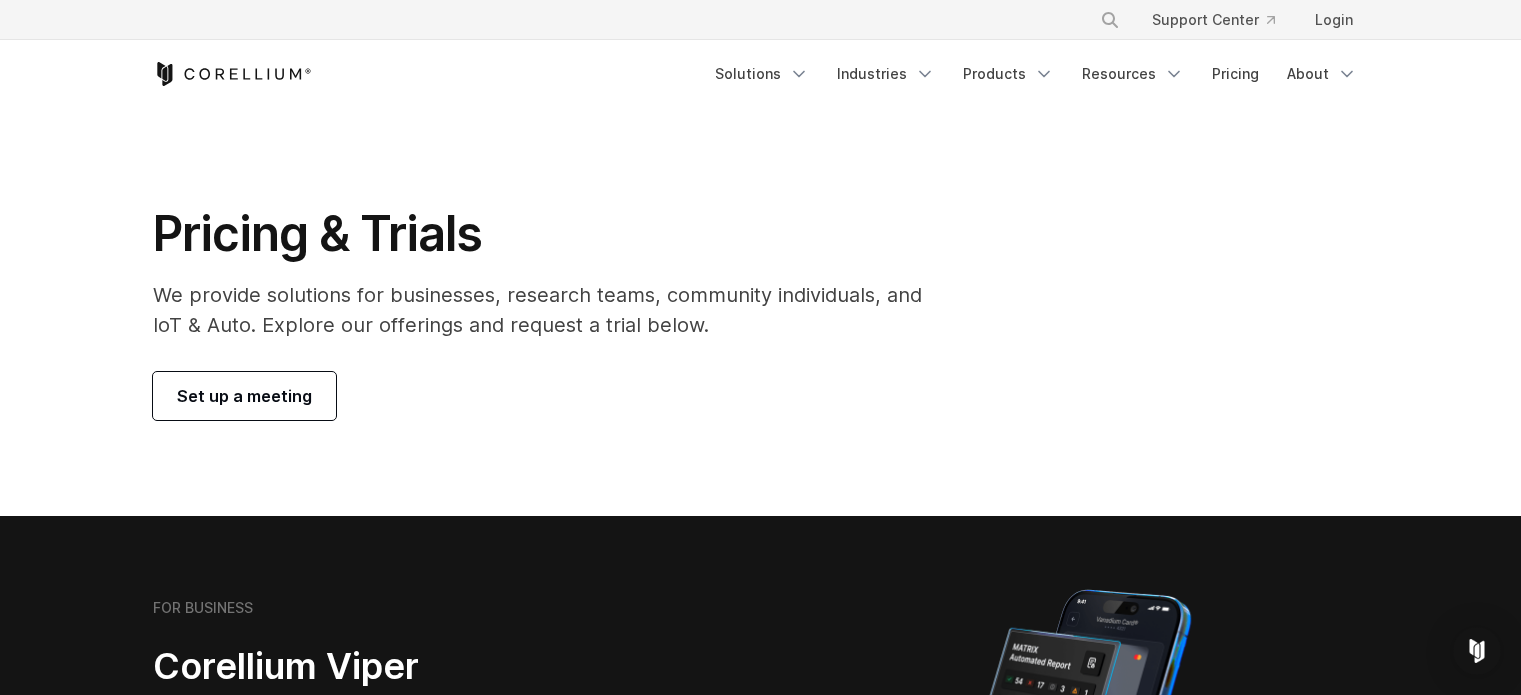 scroll, scrollTop: 0, scrollLeft: 0, axis: both 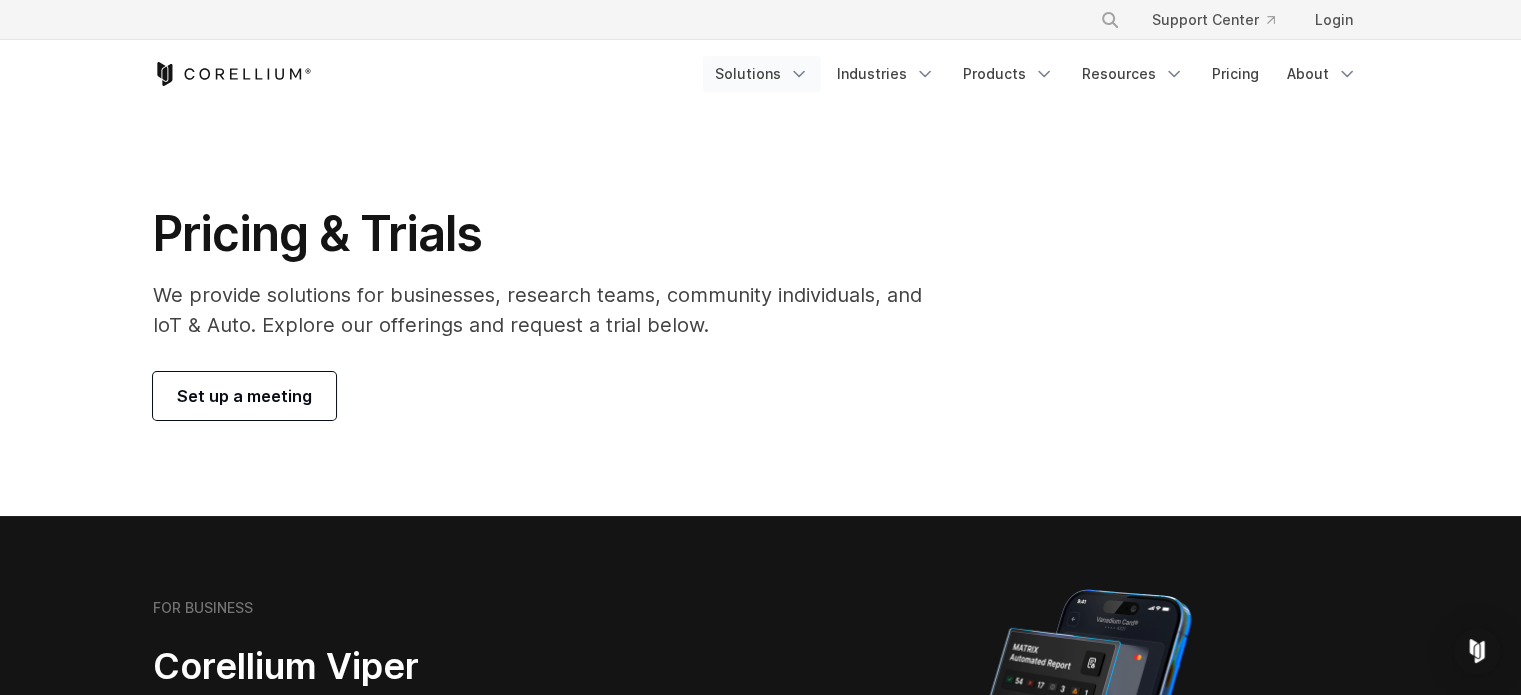 click on "Solutions" at bounding box center [762, 74] 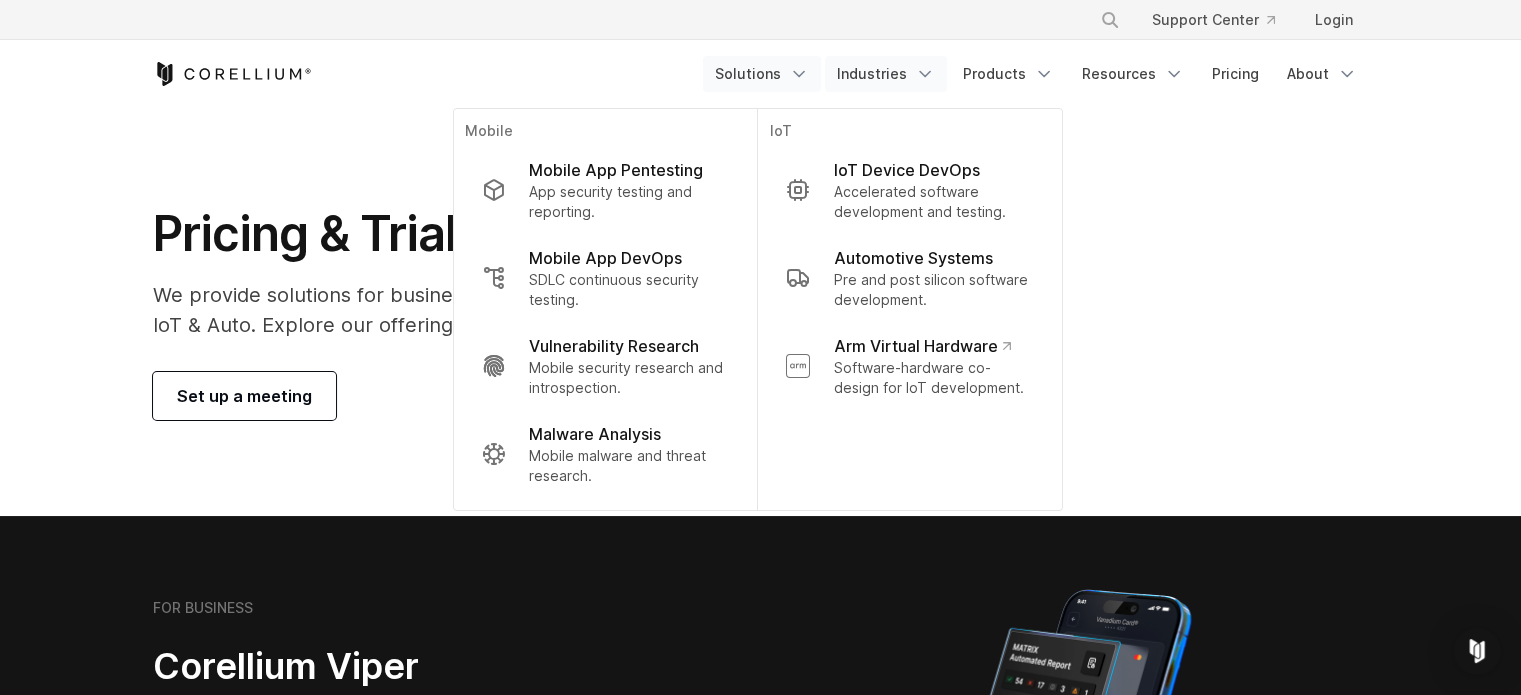 click on "Industries" at bounding box center (886, 74) 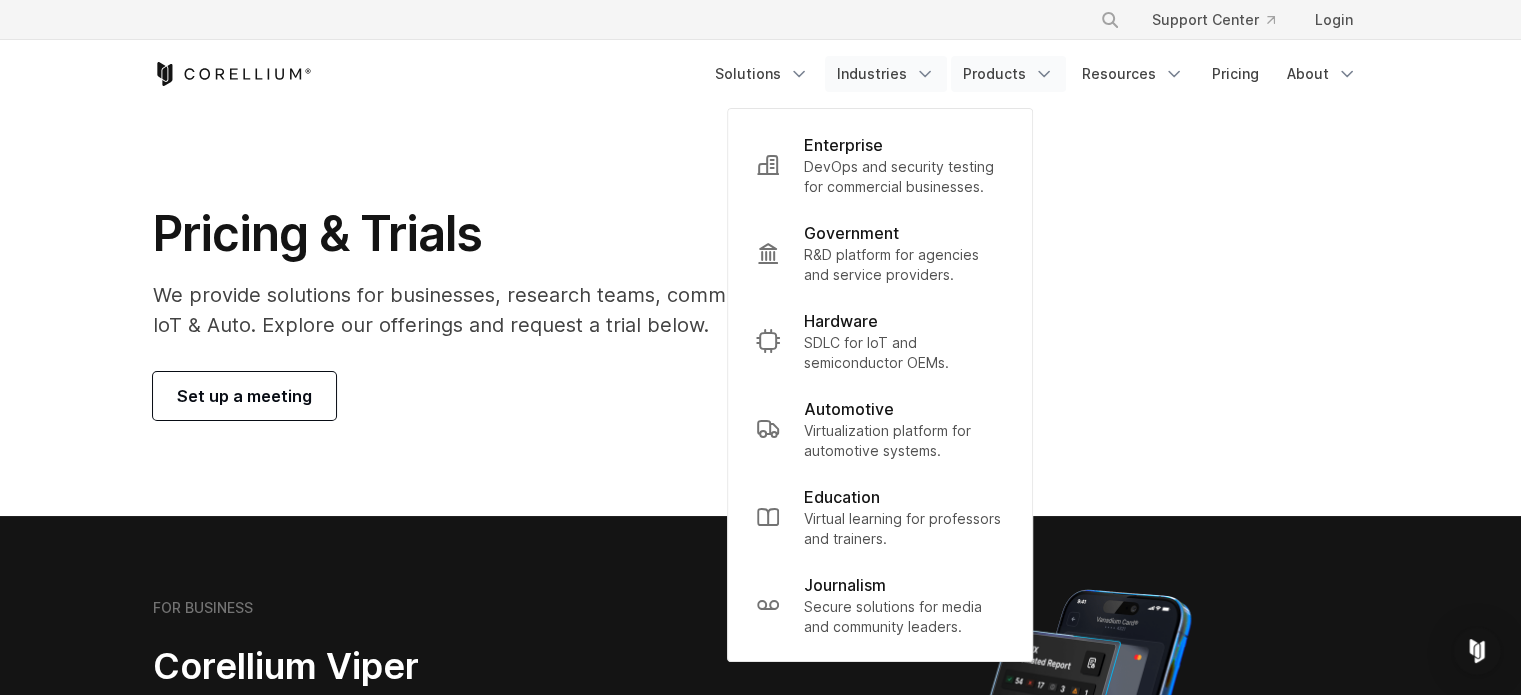 click on "Products" at bounding box center (1008, 74) 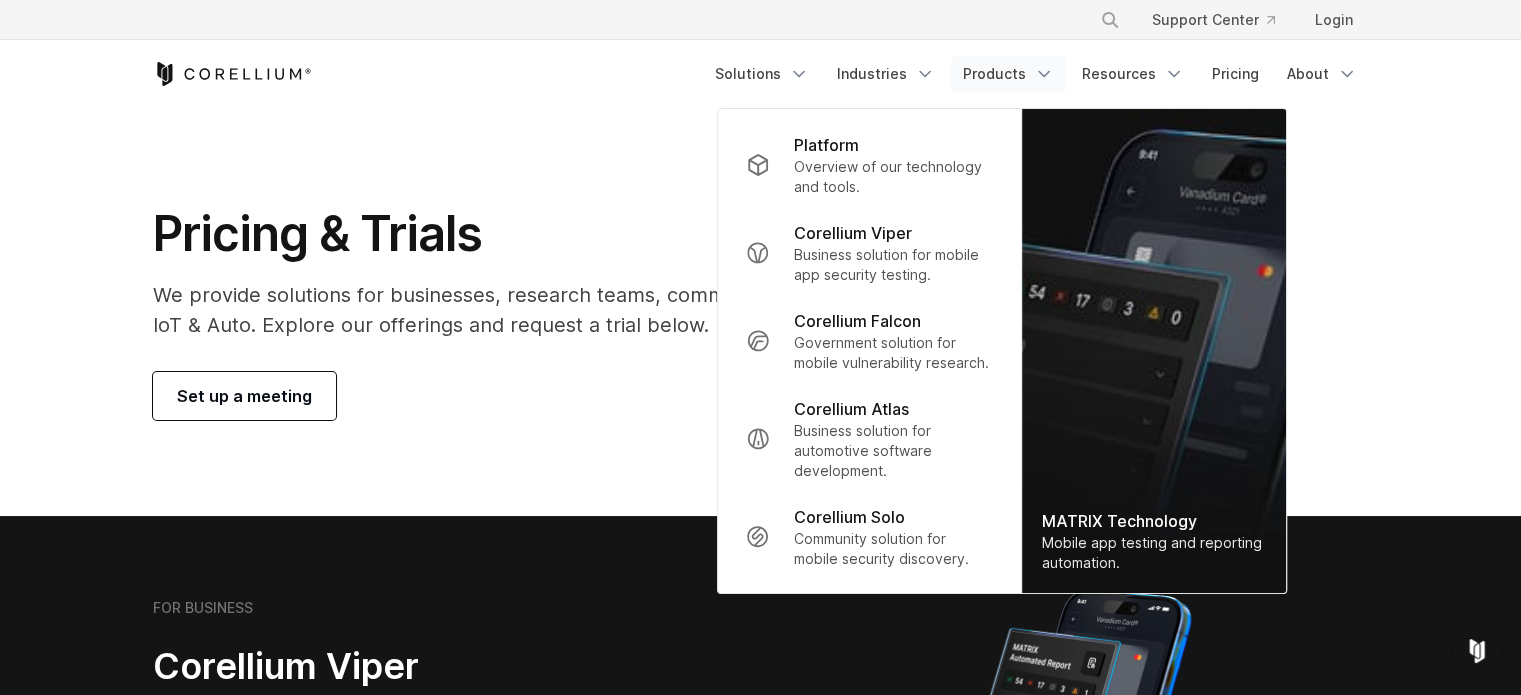 click on "Pricing & Trials
We provide solutions for businesses, research teams, community individuals, and IoT & Auto. Explore our offerings and request a trial below.
Set up a meeting" at bounding box center [761, 312] 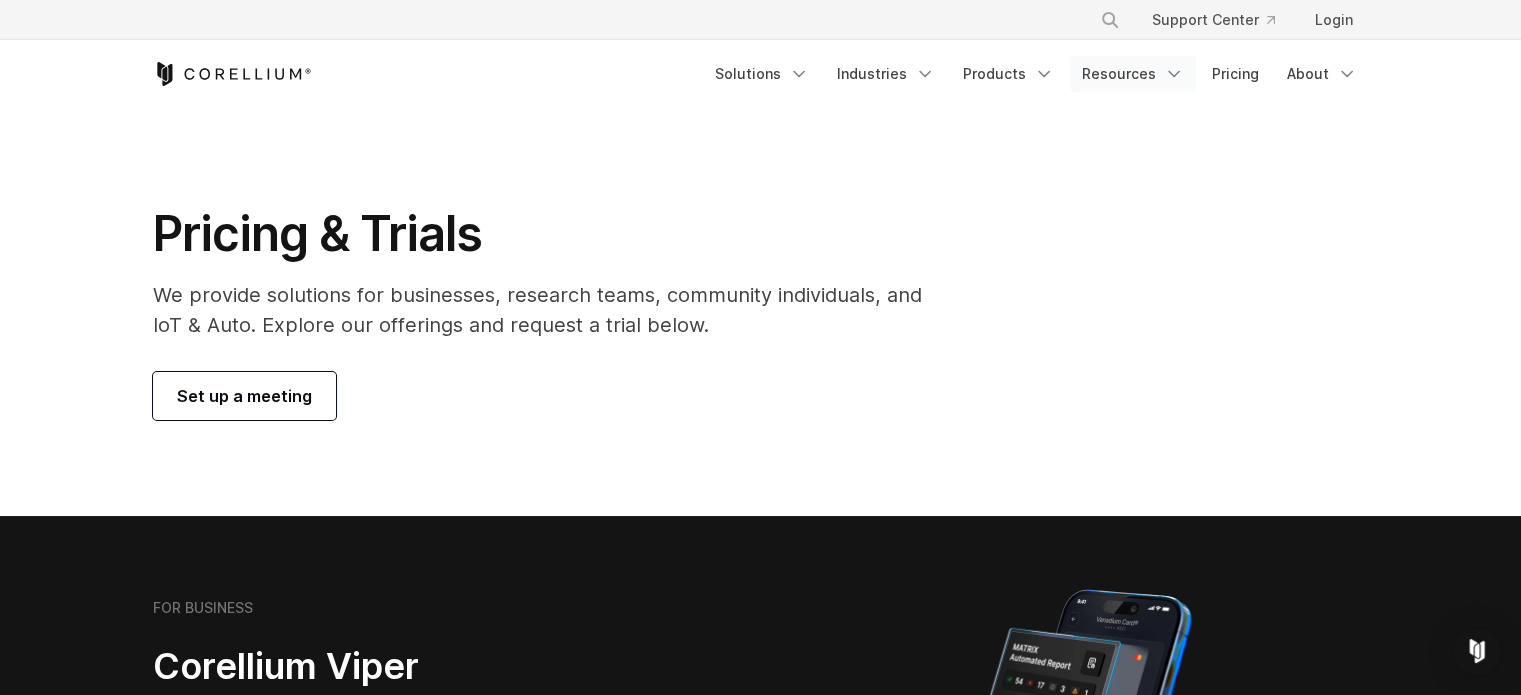 click on "Resources" at bounding box center (1133, 74) 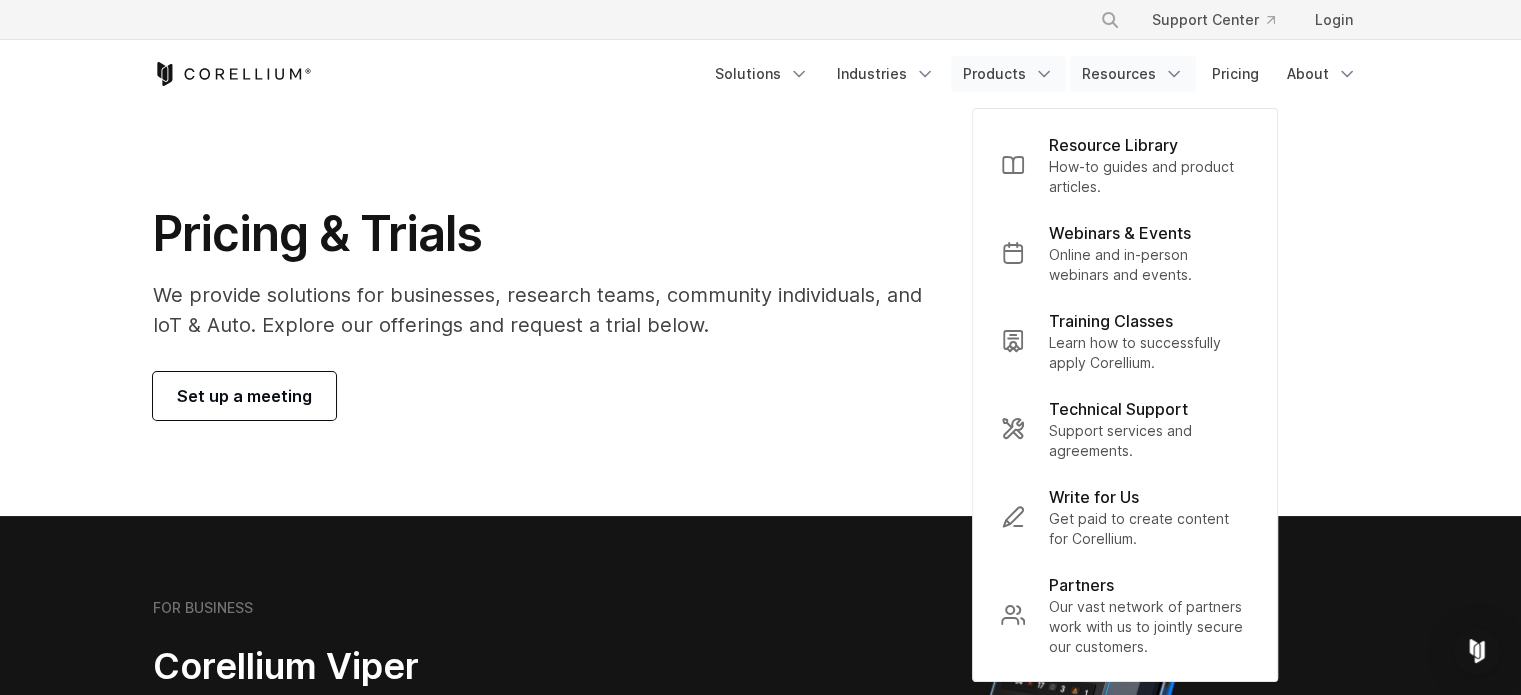 click on "Products" at bounding box center [1008, 74] 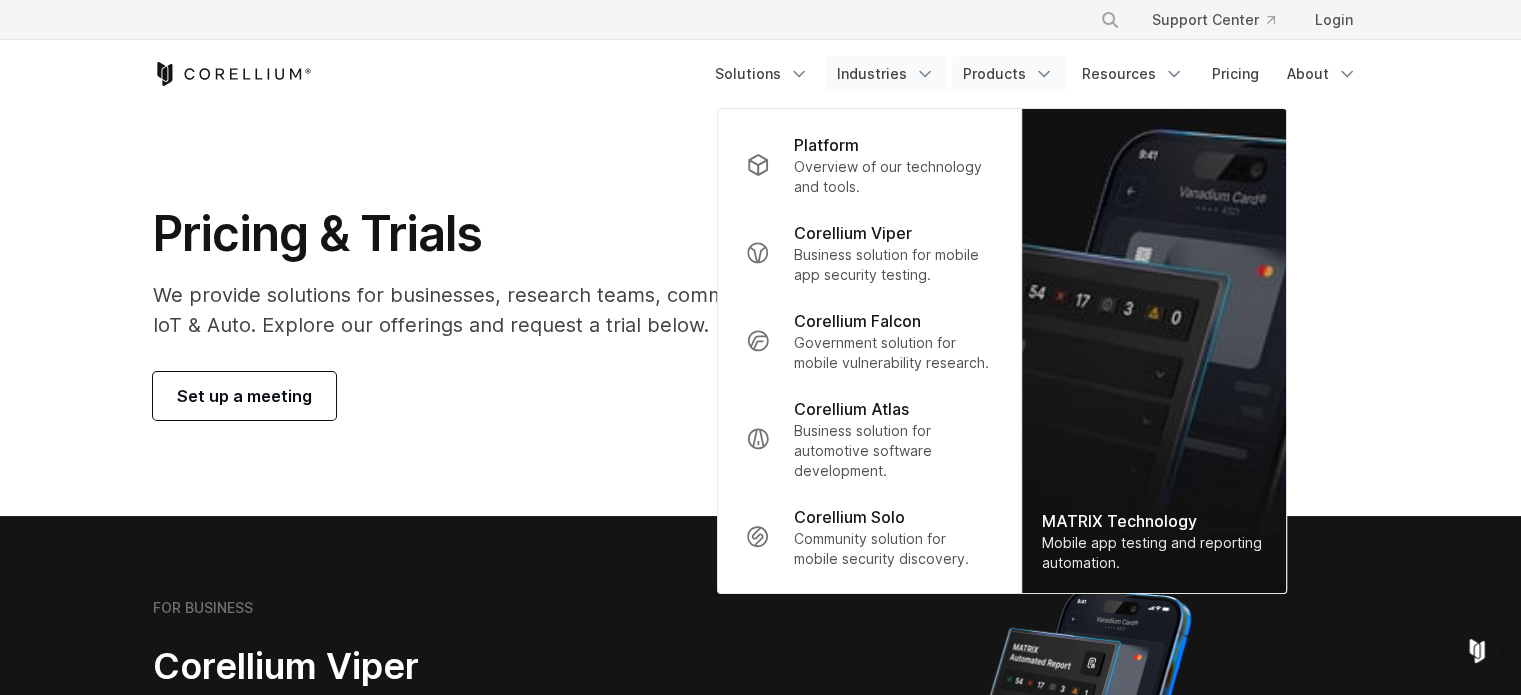 click on "Industries" at bounding box center [886, 74] 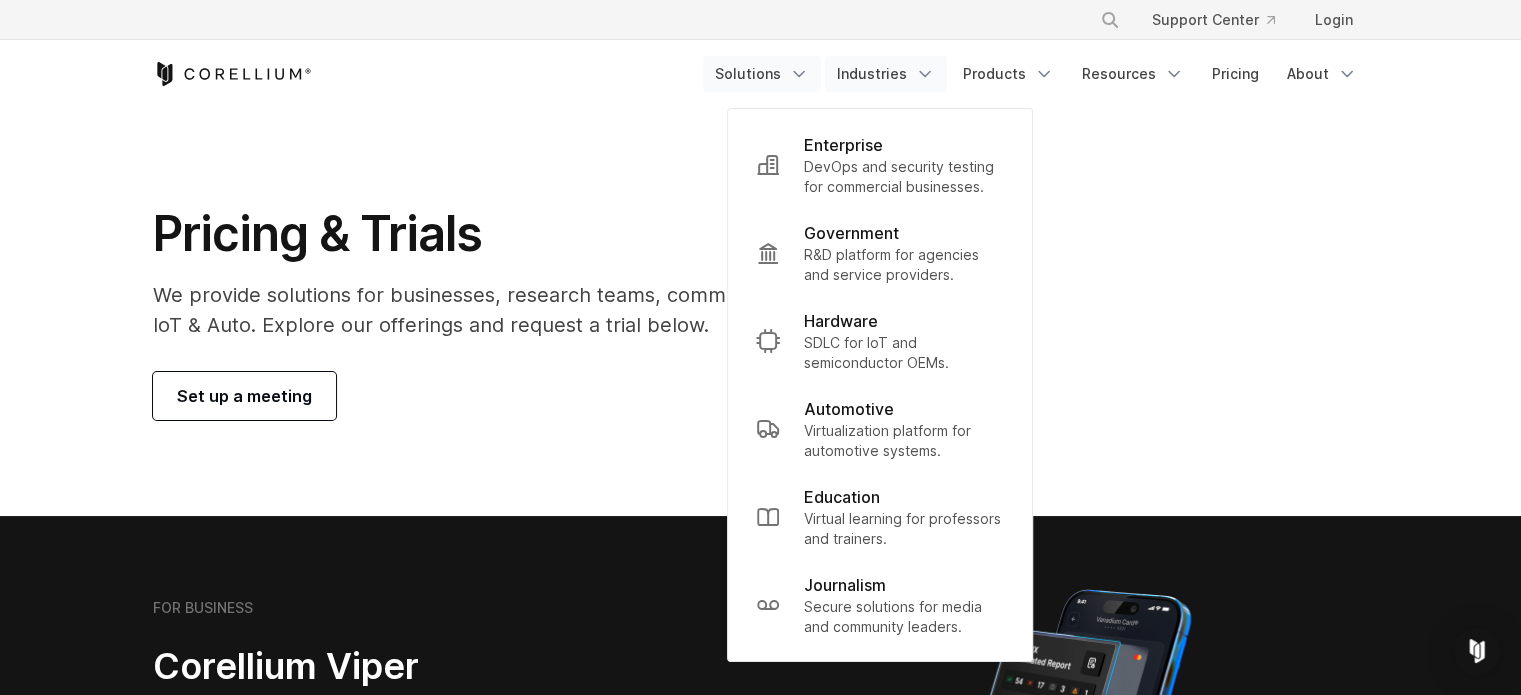click on "Solutions" at bounding box center [762, 74] 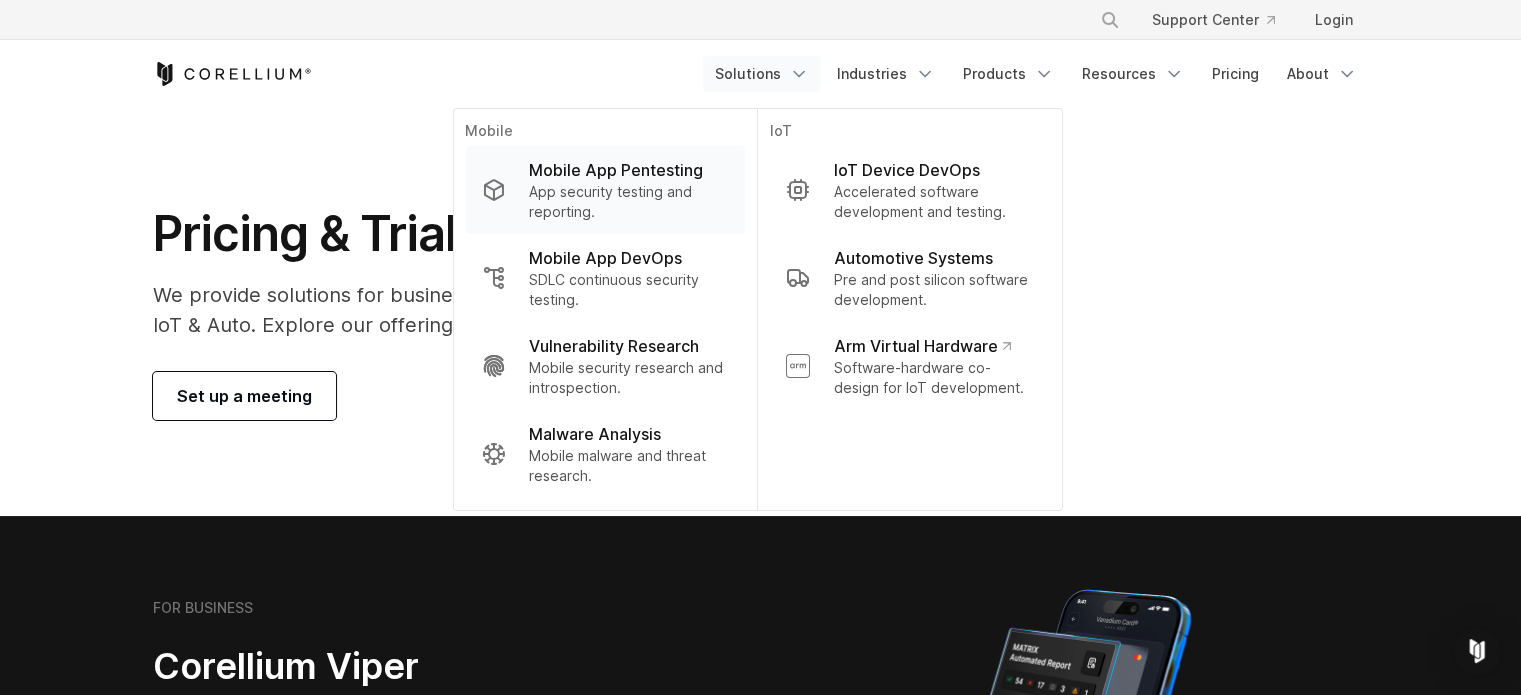 click on "App security testing and reporting." at bounding box center [628, 202] 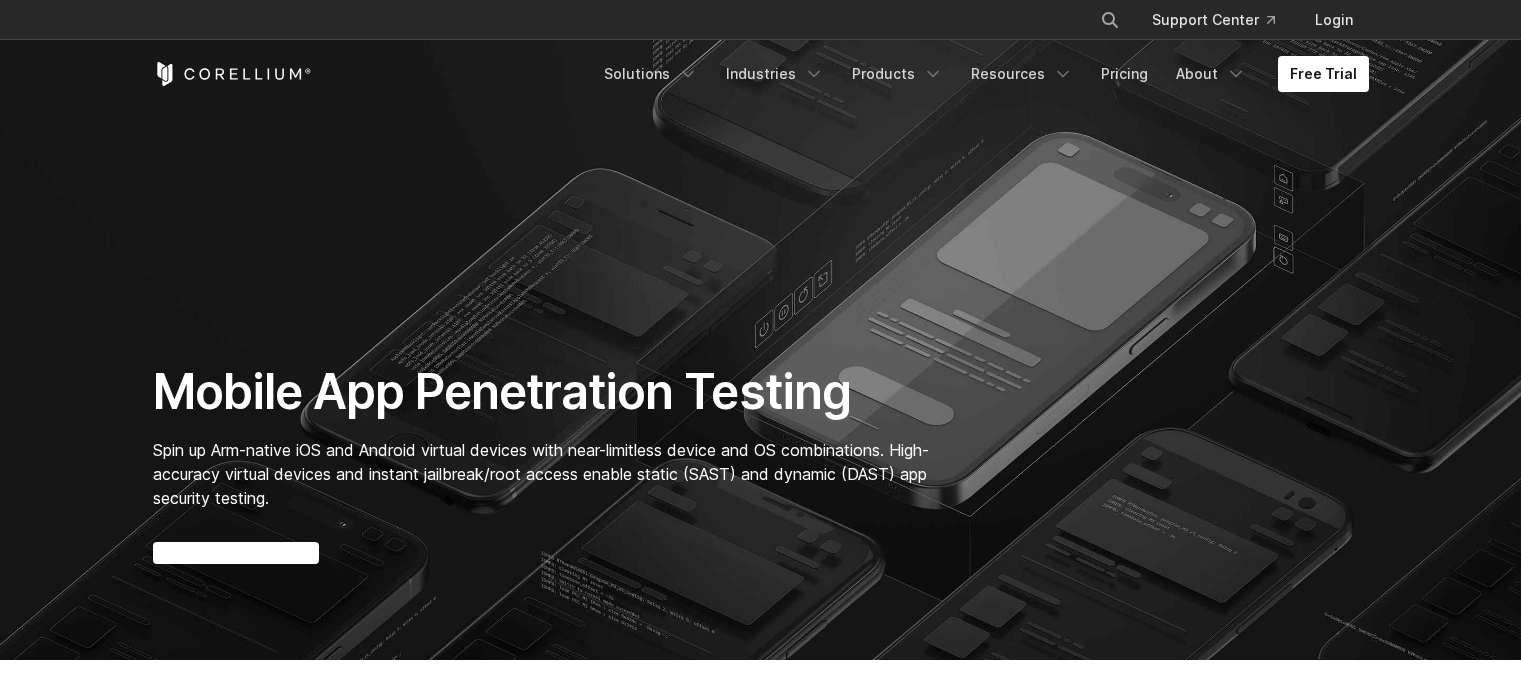 scroll, scrollTop: 0, scrollLeft: 0, axis: both 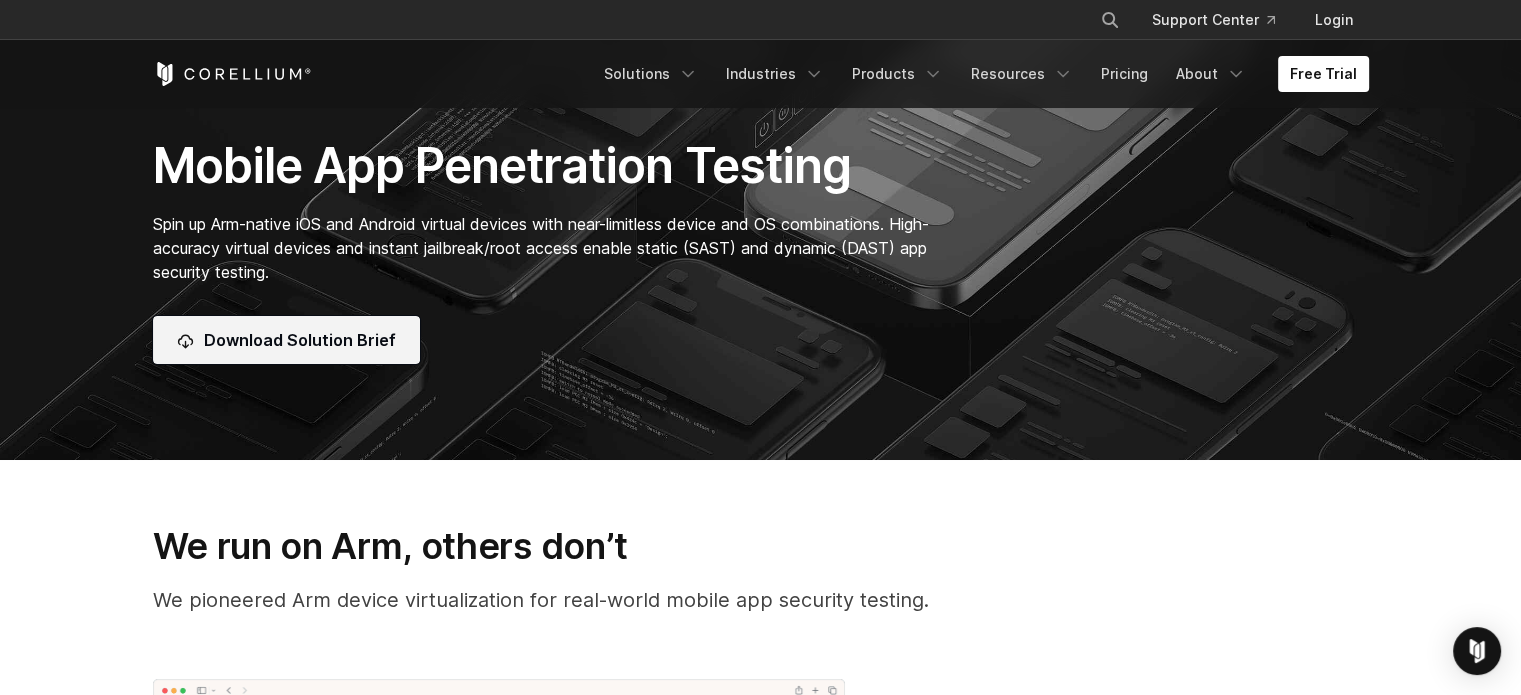 click on "Download Solution Brief" at bounding box center [300, 340] 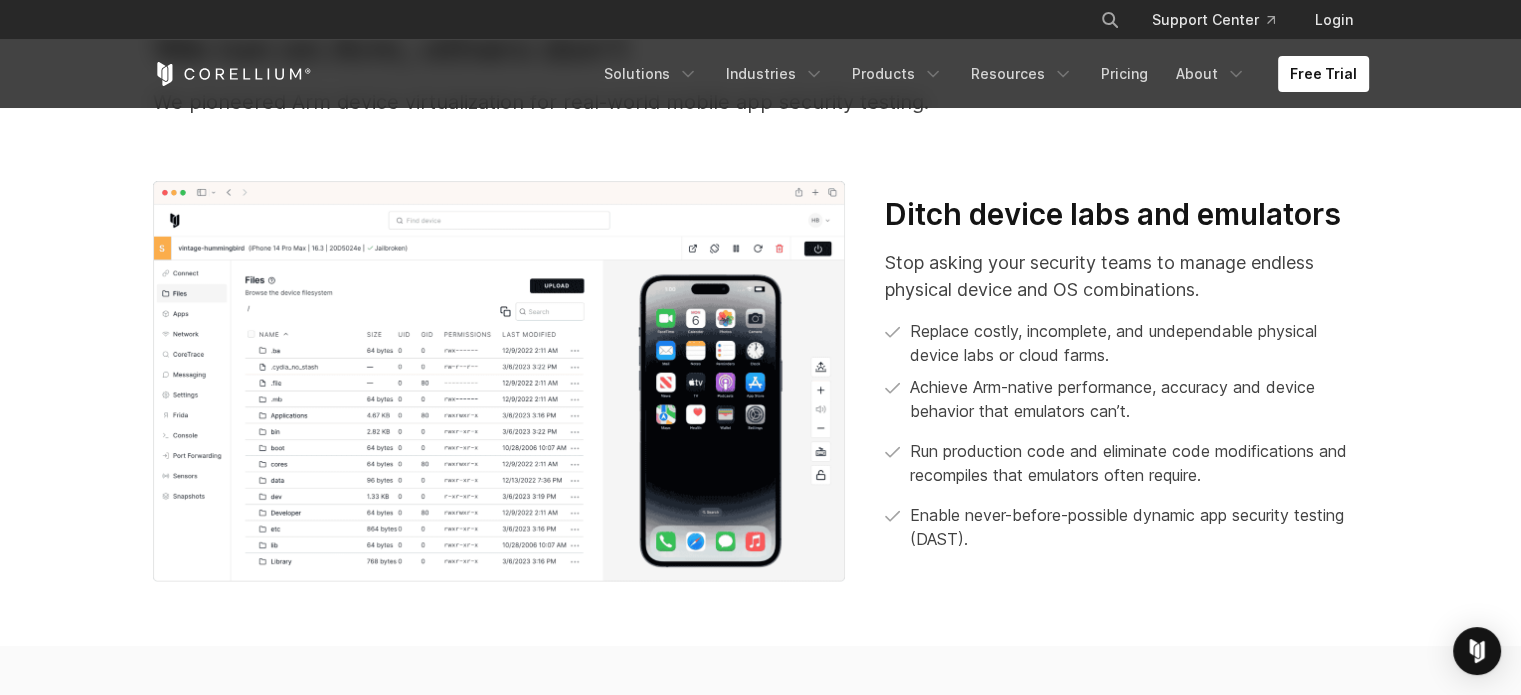 scroll, scrollTop: 700, scrollLeft: 0, axis: vertical 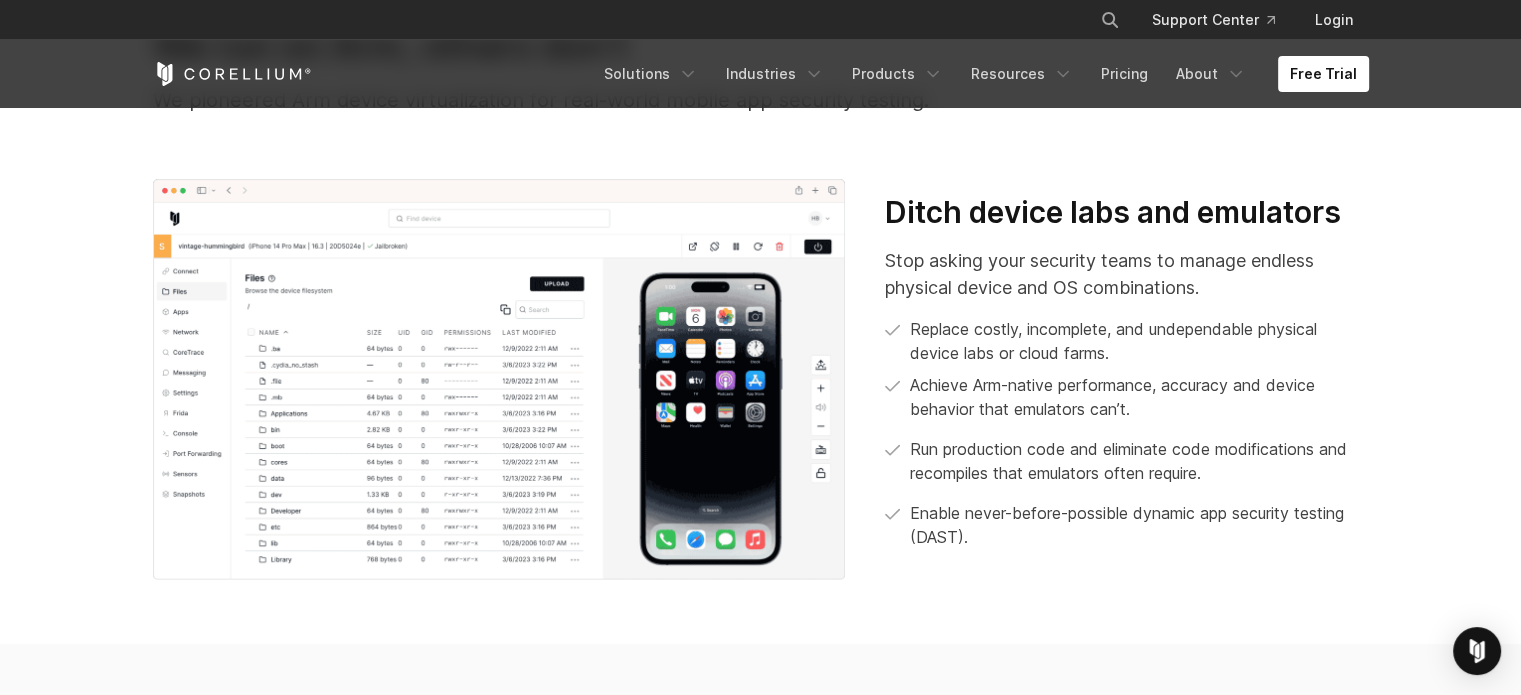 click at bounding box center (499, 380) 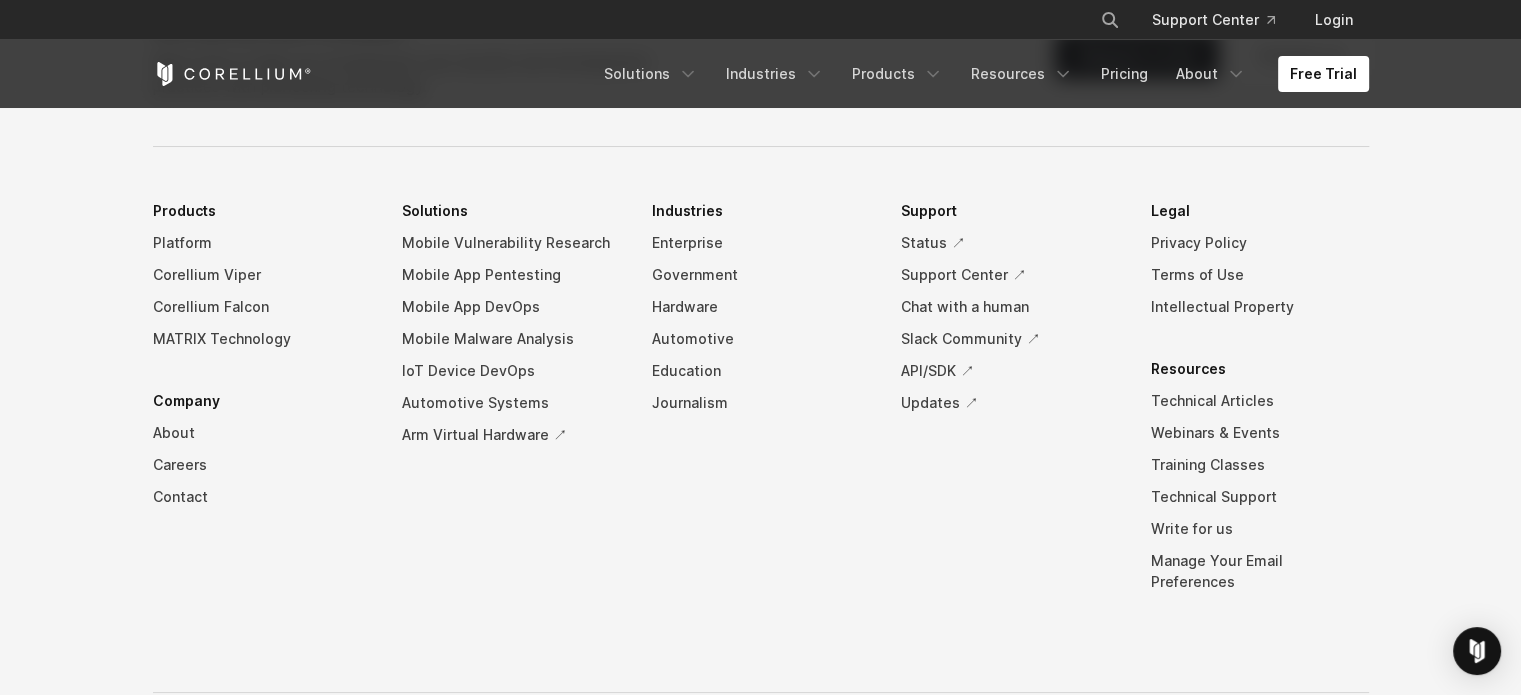 scroll, scrollTop: 6232, scrollLeft: 0, axis: vertical 